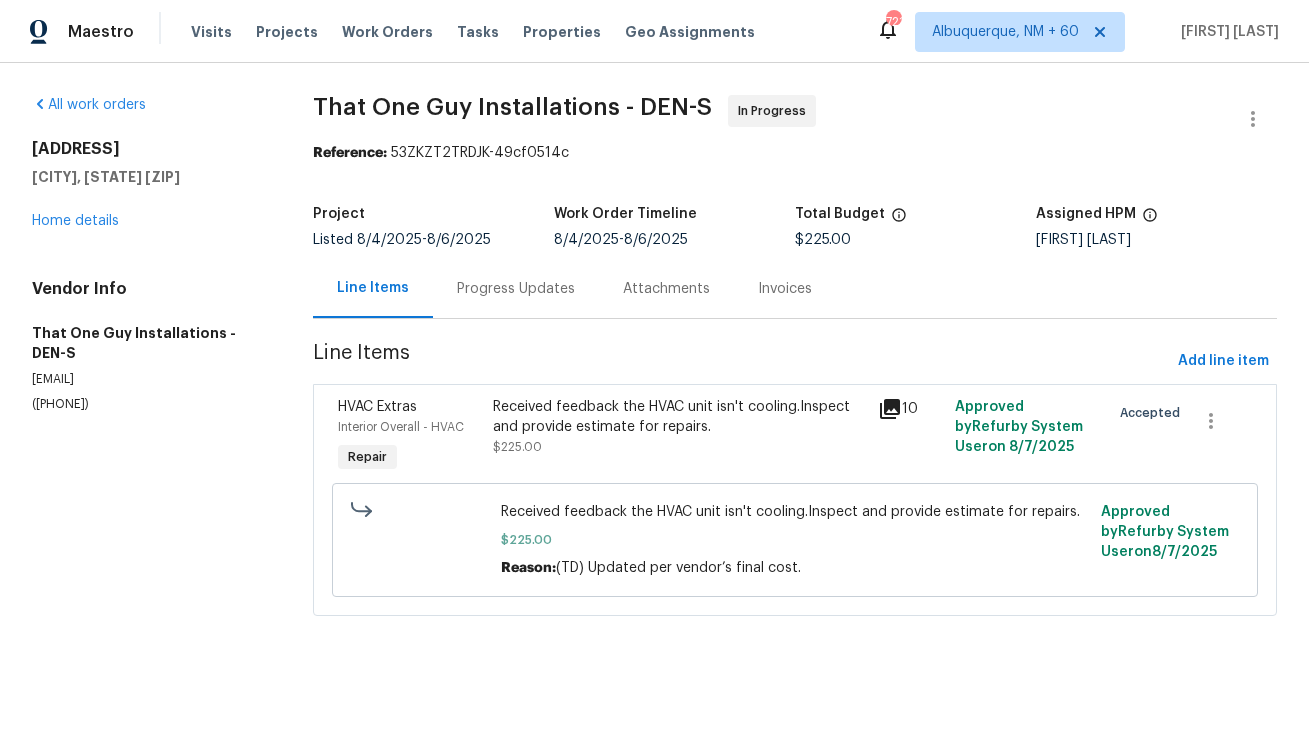 click on "Progress Updates" at bounding box center [516, 289] 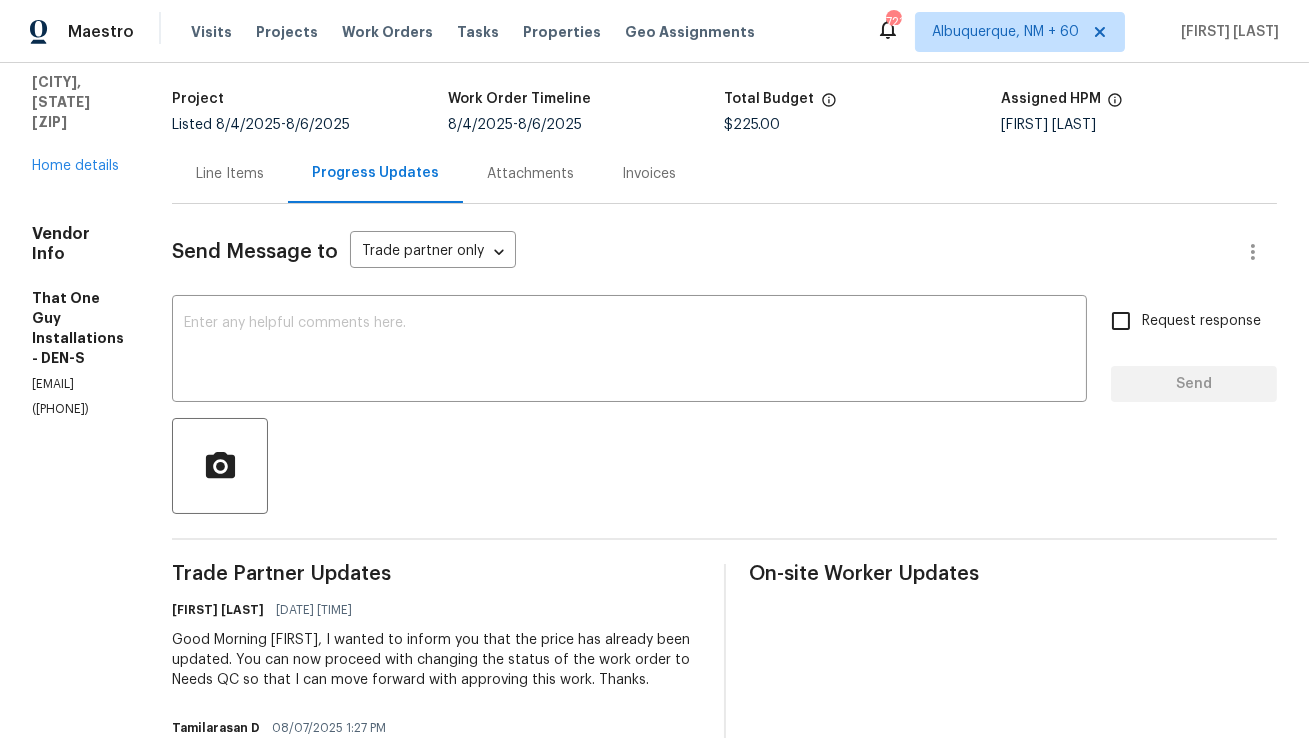 scroll, scrollTop: 118, scrollLeft: 0, axis: vertical 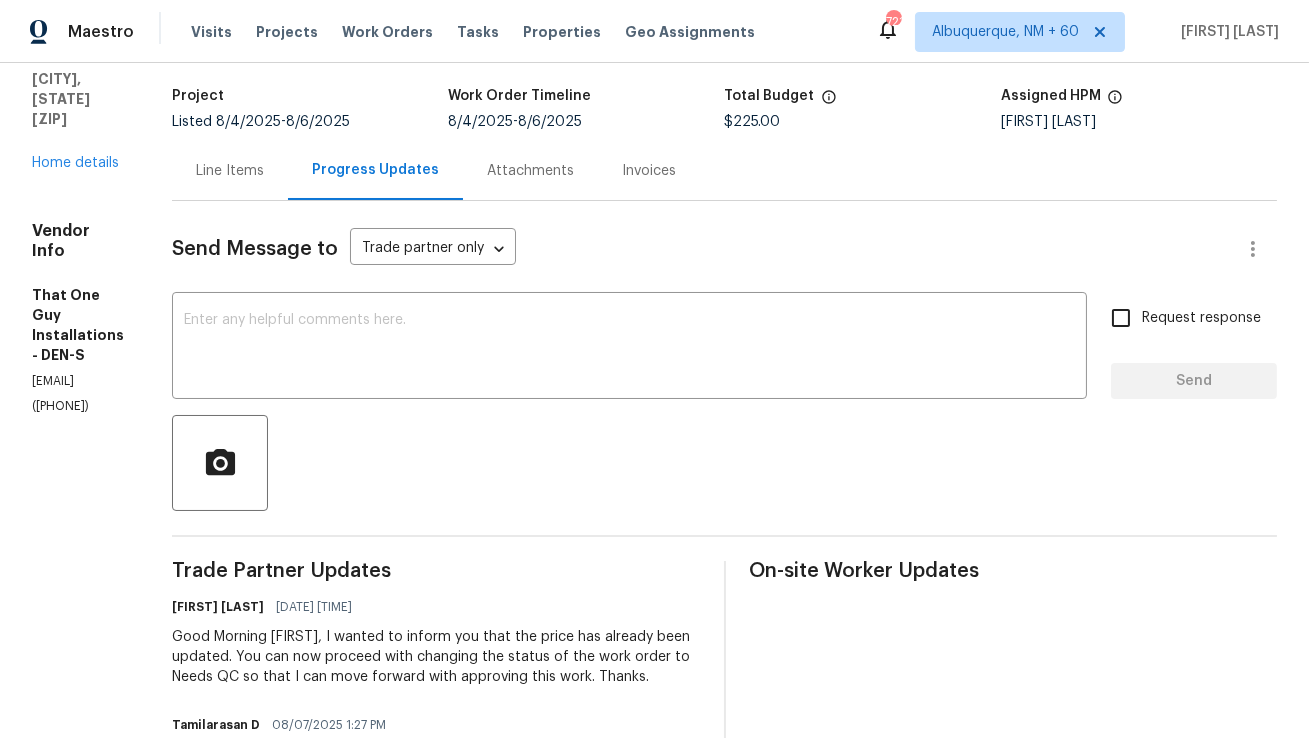 click on "Line Items" at bounding box center [230, 170] 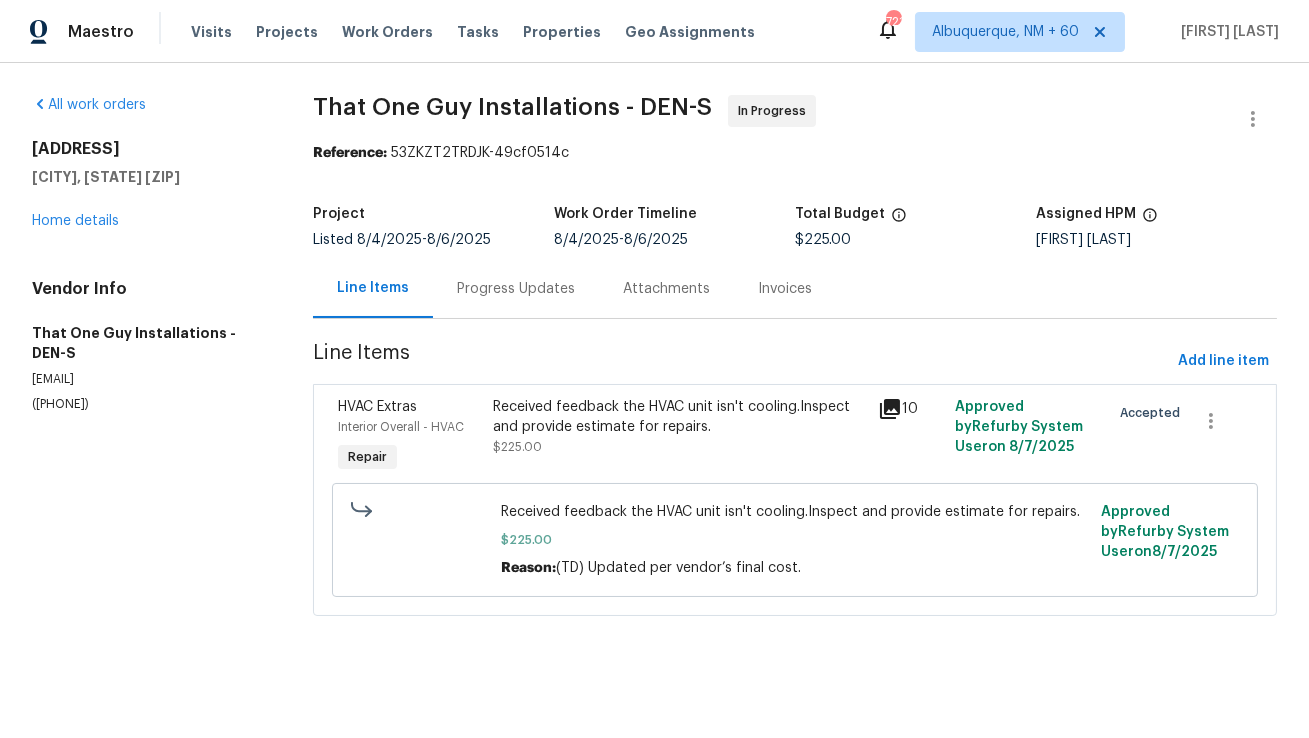 scroll, scrollTop: 0, scrollLeft: 0, axis: both 